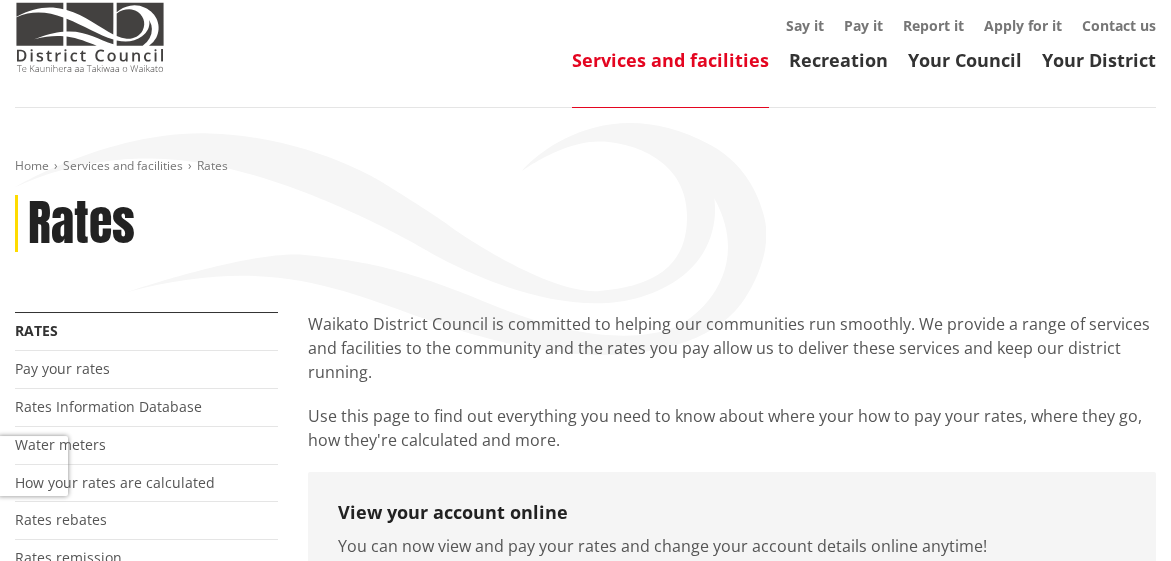 scroll, scrollTop: 161, scrollLeft: 0, axis: vertical 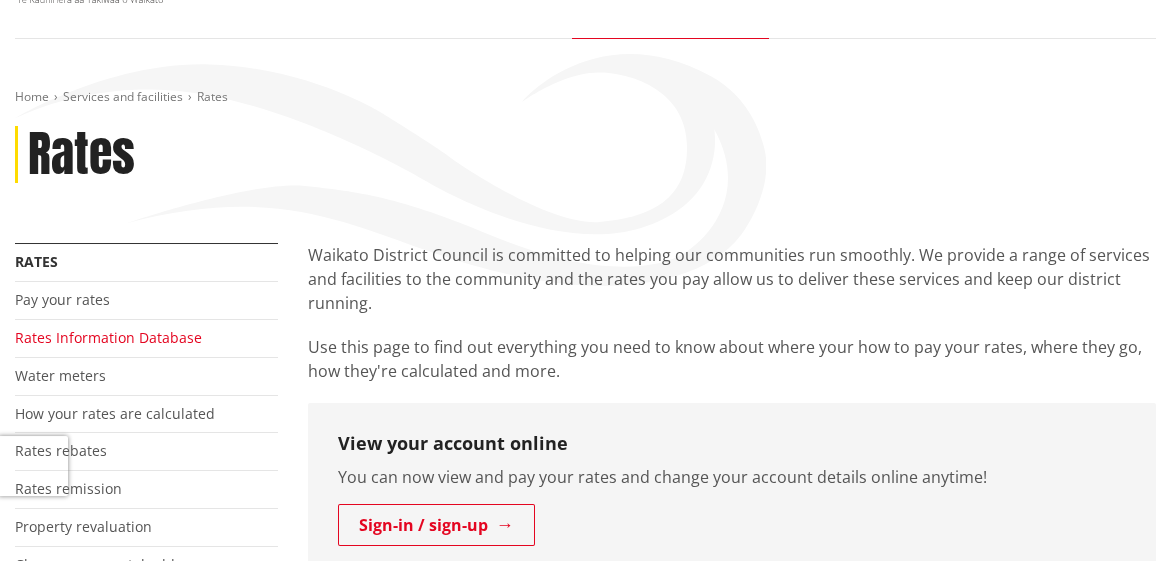 click on "Rates Information Database" at bounding box center [108, 337] 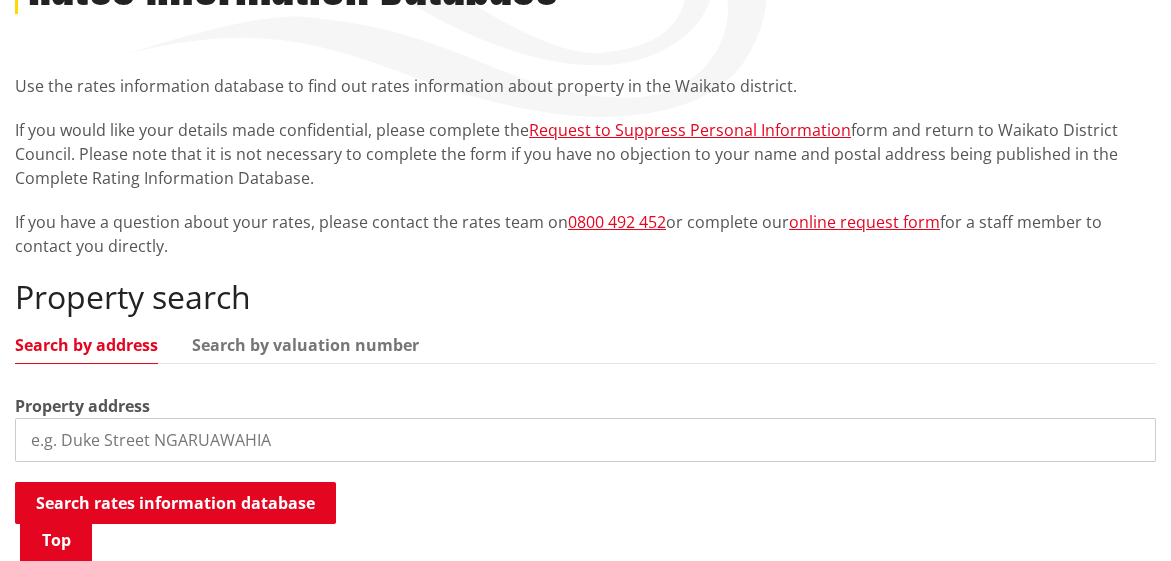 scroll, scrollTop: 483, scrollLeft: 0, axis: vertical 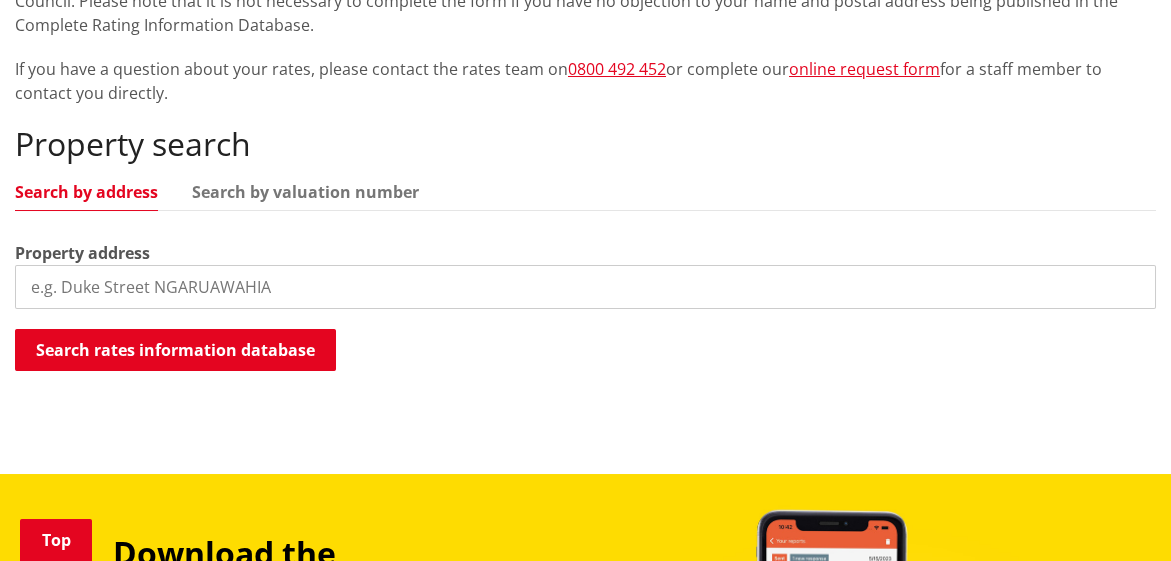 click at bounding box center [585, 287] 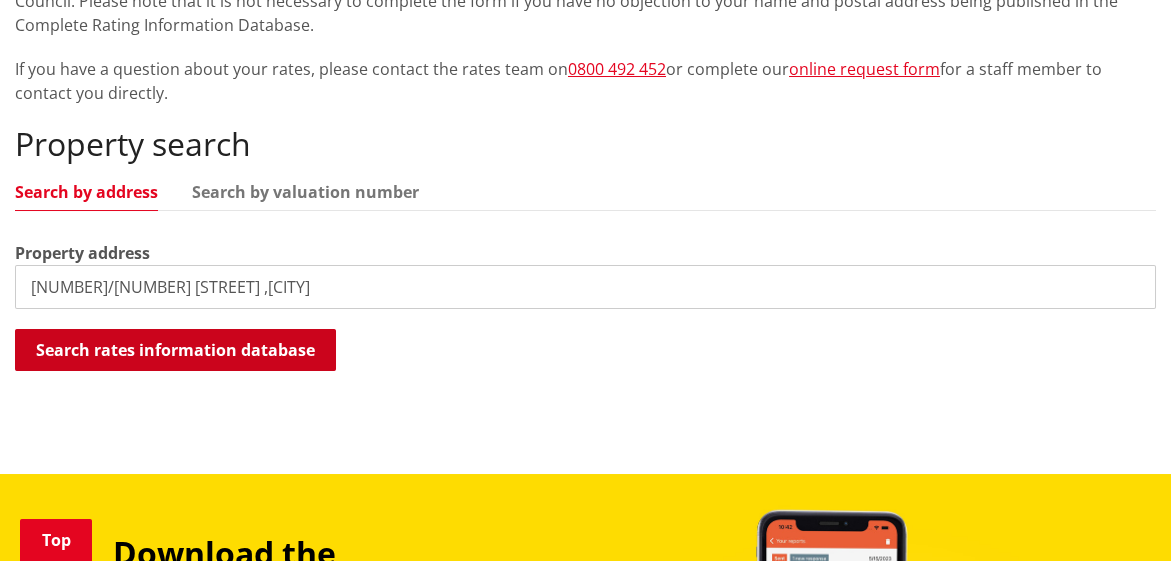 click on "Search rates information database" at bounding box center [175, 350] 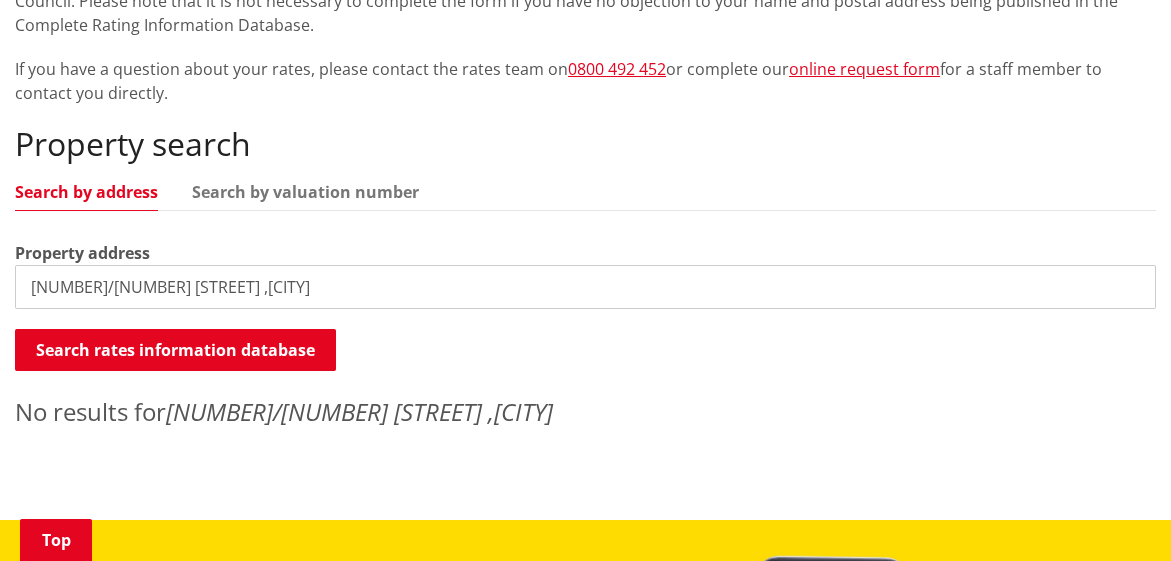 click on "2/8 gibson road ,tuakua" at bounding box center (585, 287) 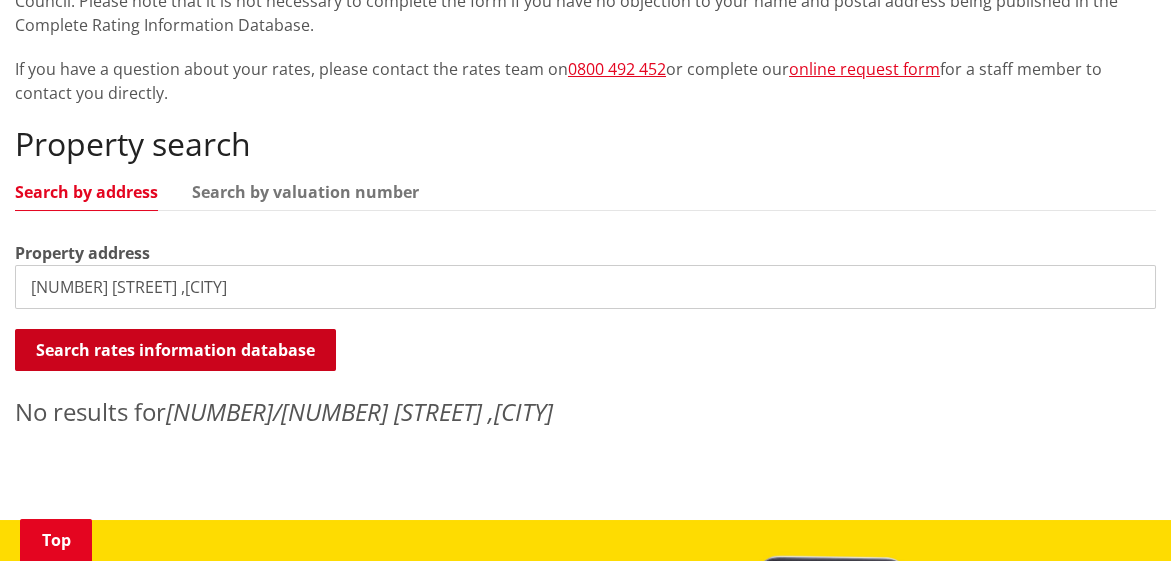 click on "Search rates information database" at bounding box center [175, 350] 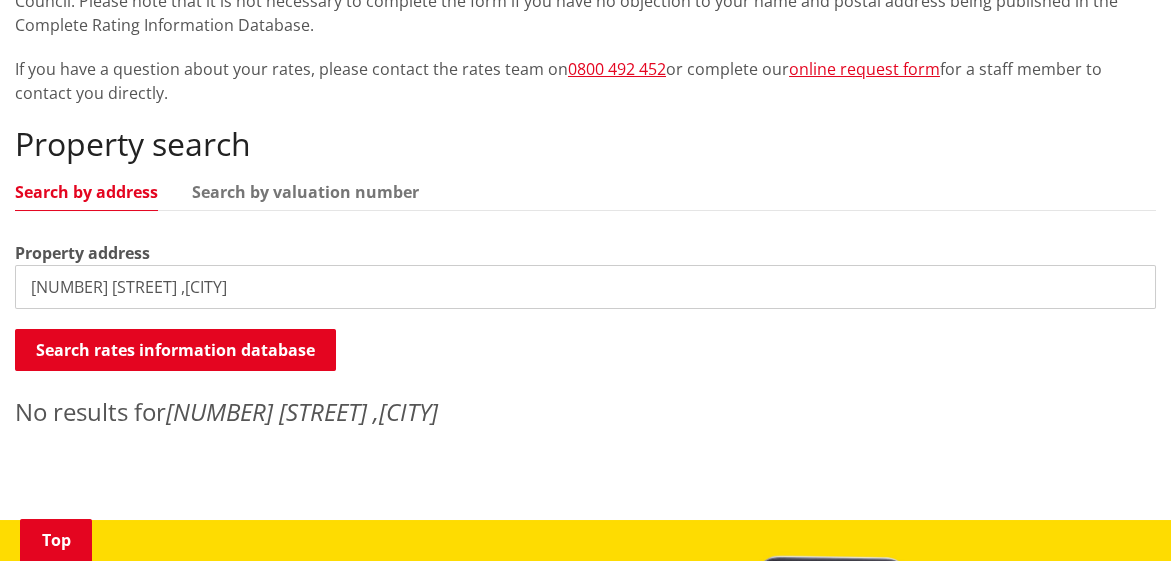 drag, startPoint x: 215, startPoint y: 289, endPoint x: -35, endPoint y: 186, distance: 270.38675 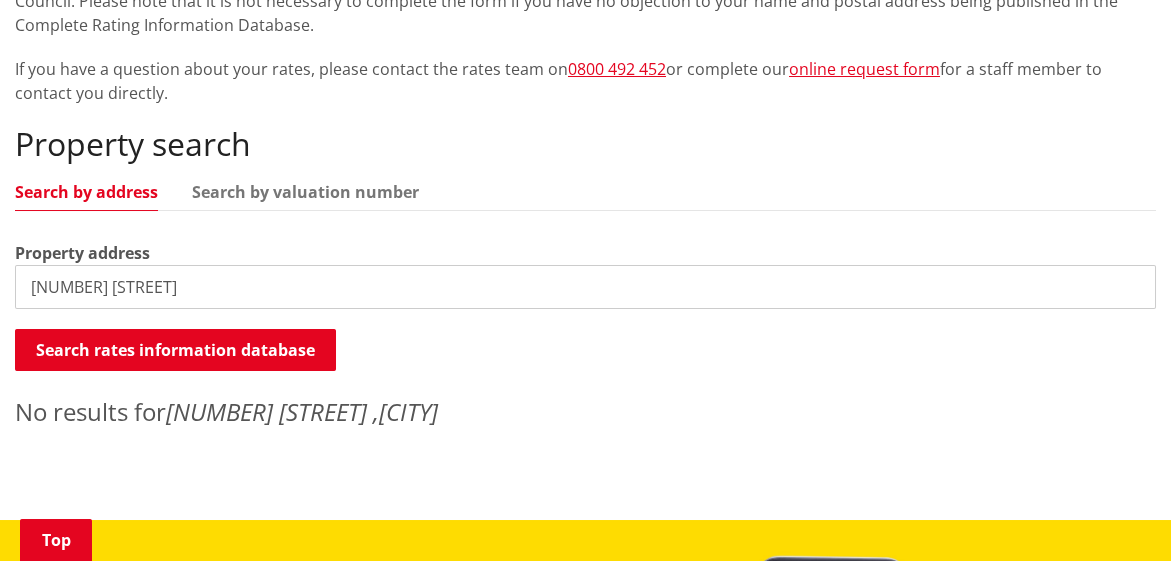 type on "8 Gibson Road" 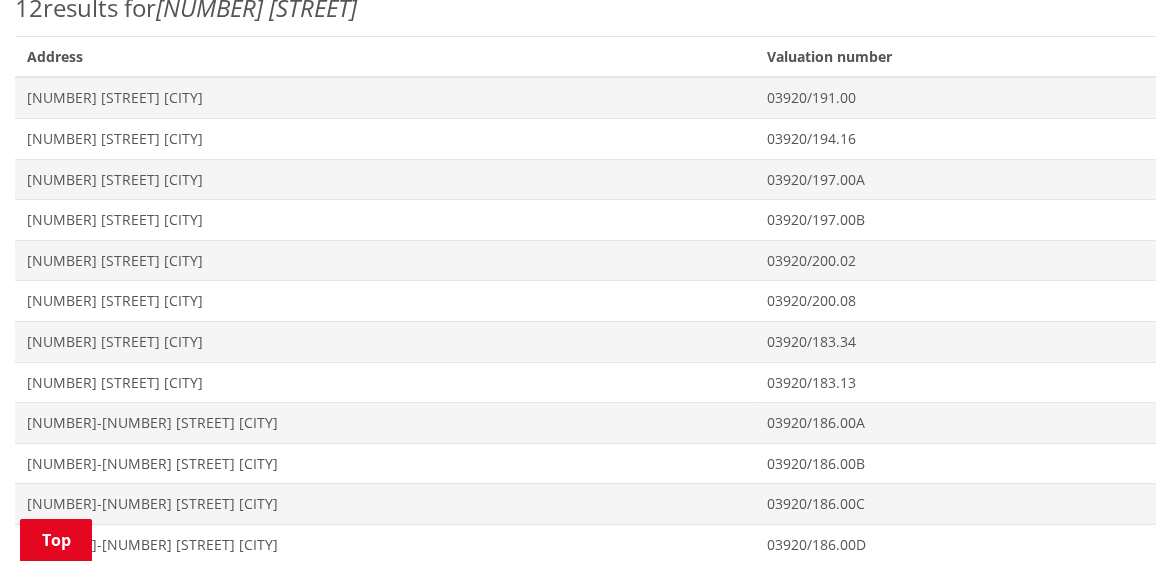 scroll, scrollTop: 1129, scrollLeft: 0, axis: vertical 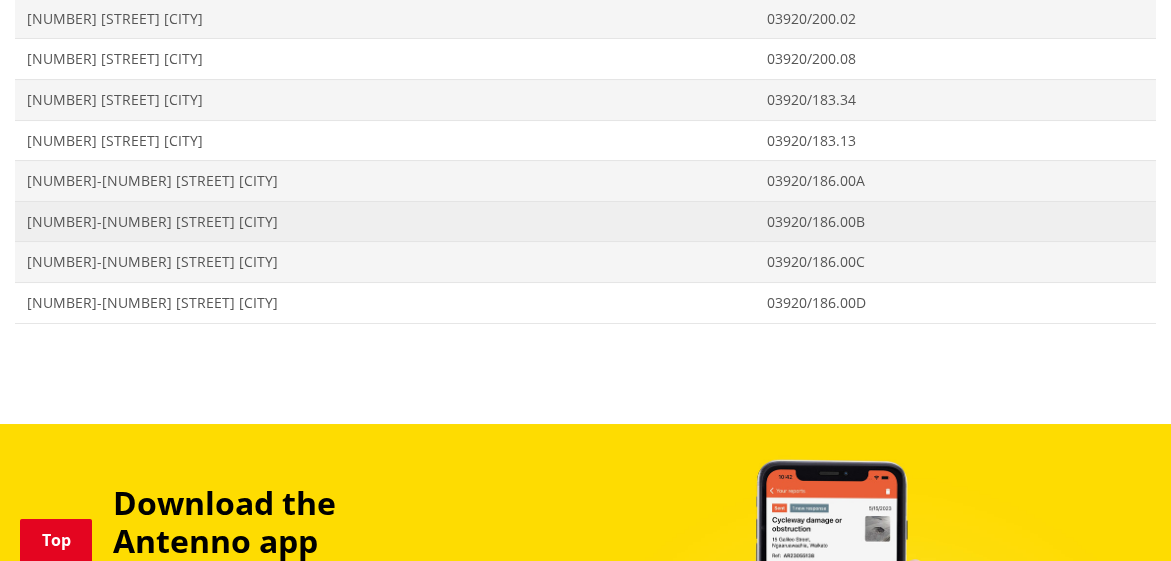 click on "2-8 [STREET] [CITY]" at bounding box center [385, 222] 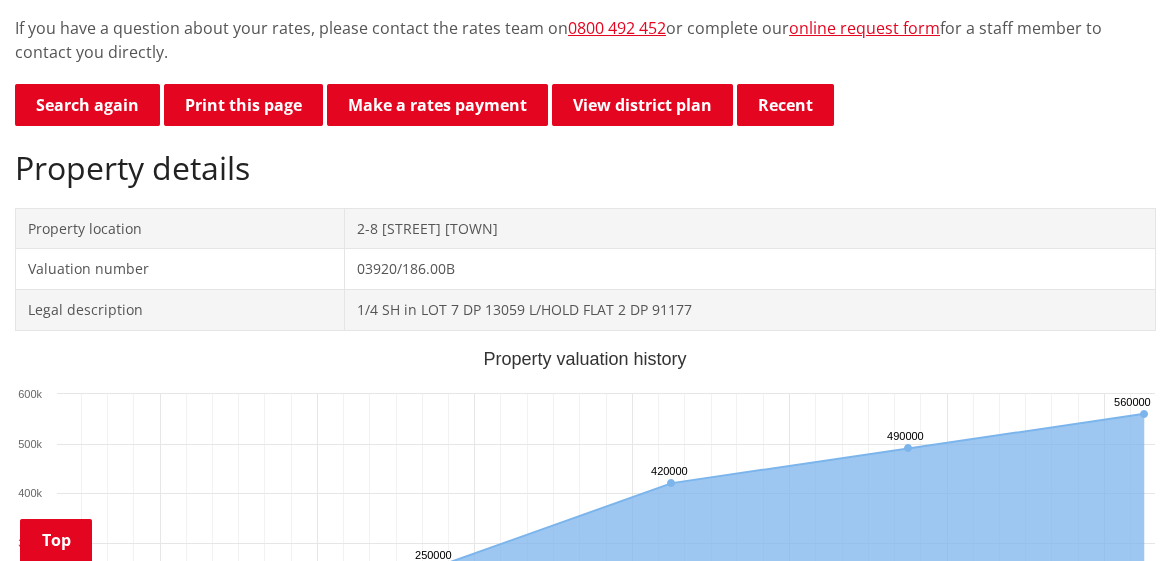 scroll, scrollTop: 403, scrollLeft: 0, axis: vertical 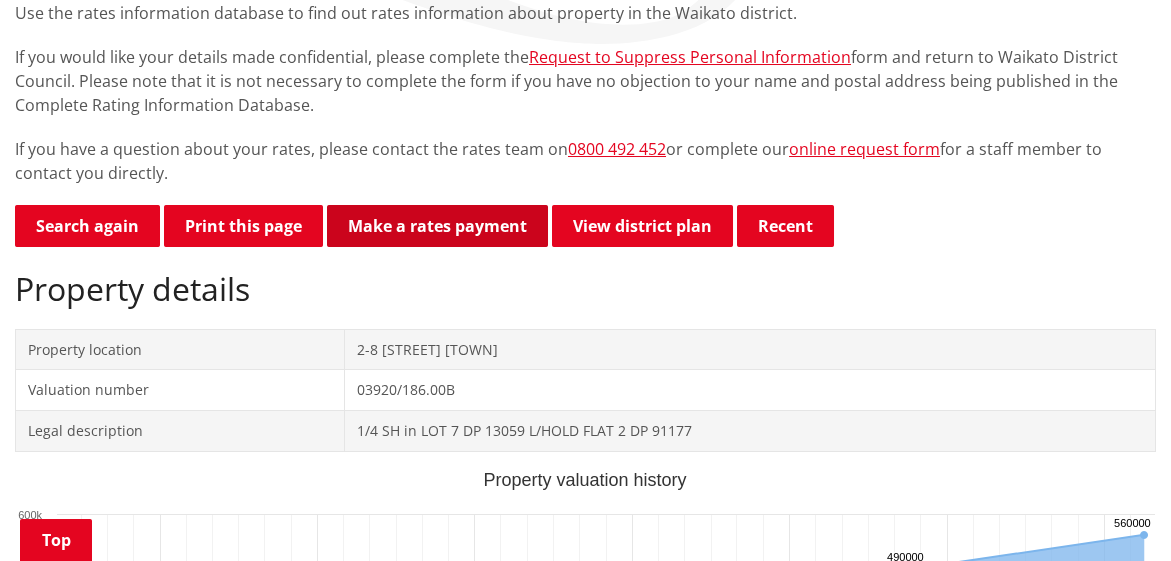 click on "Make a rates payment" at bounding box center [437, 226] 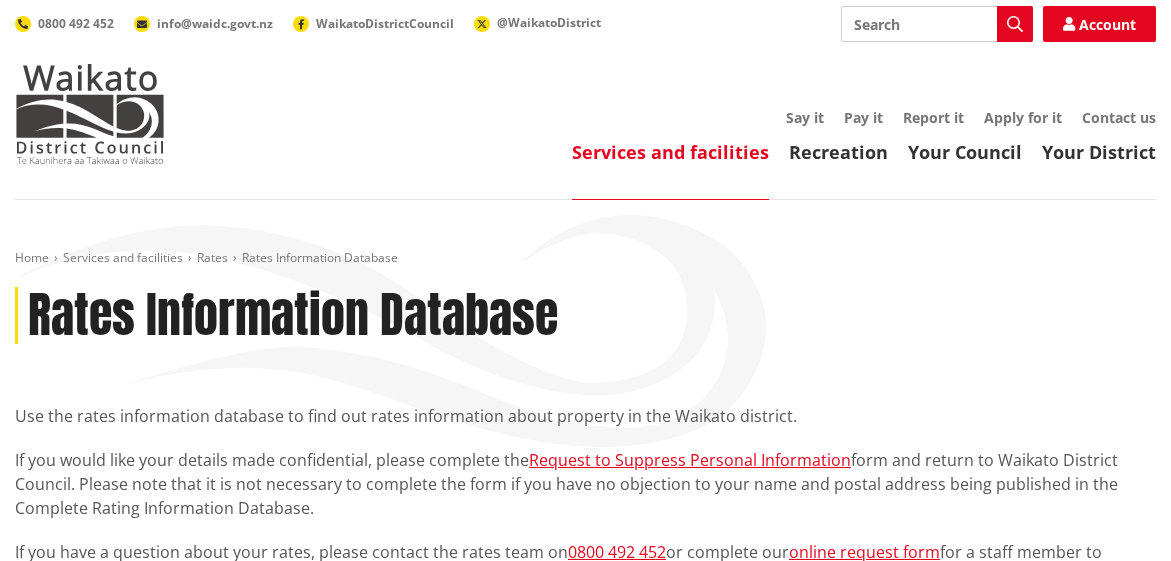 scroll, scrollTop: 403, scrollLeft: 0, axis: vertical 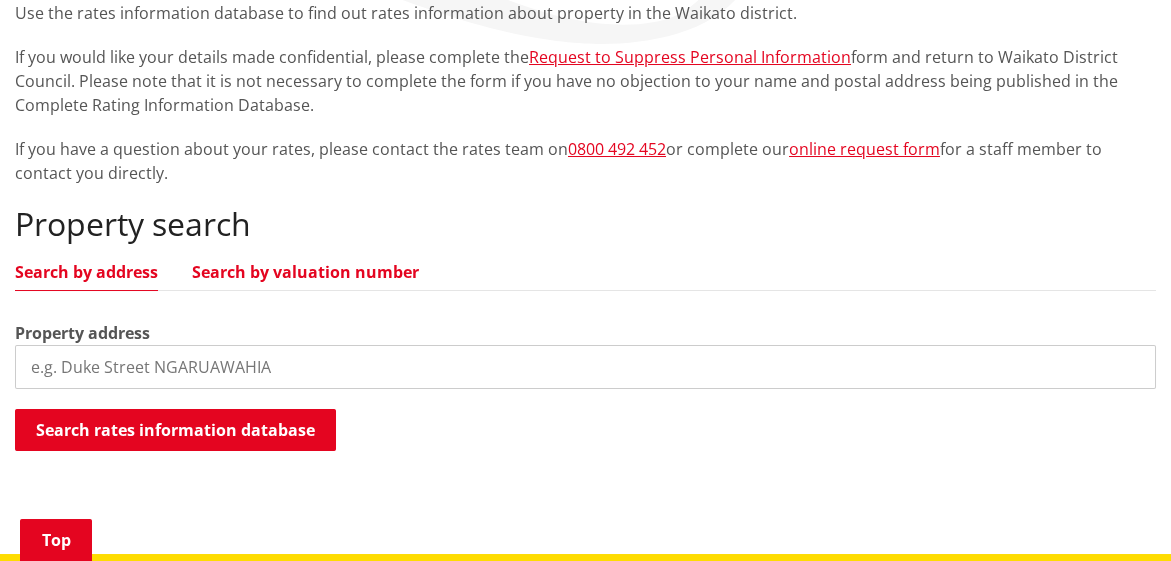 click on "Search by valuation number" at bounding box center (305, 272) 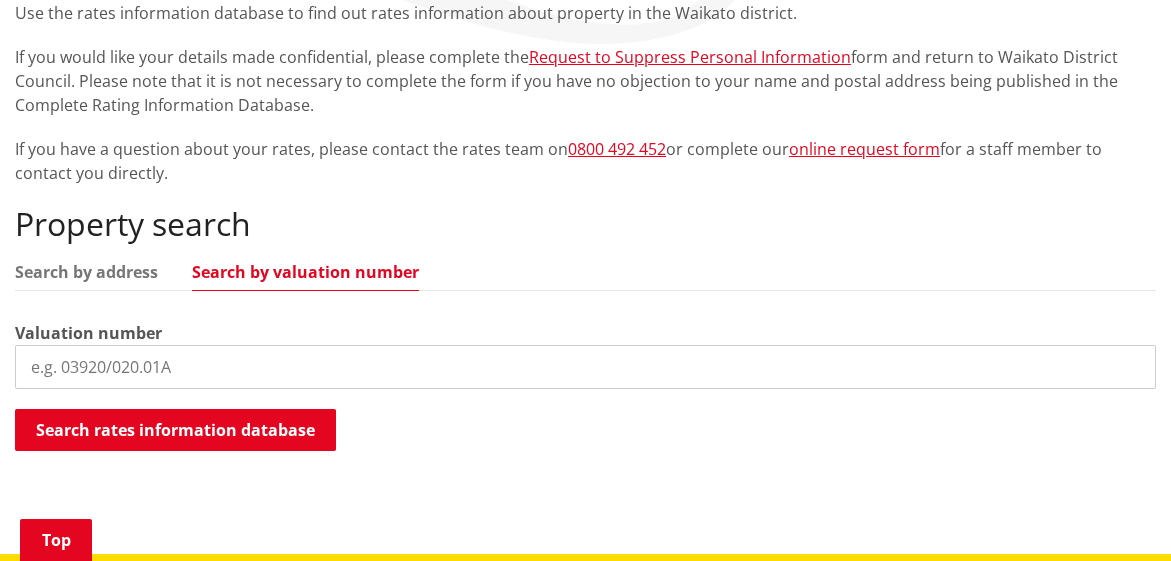click at bounding box center (585, 367) 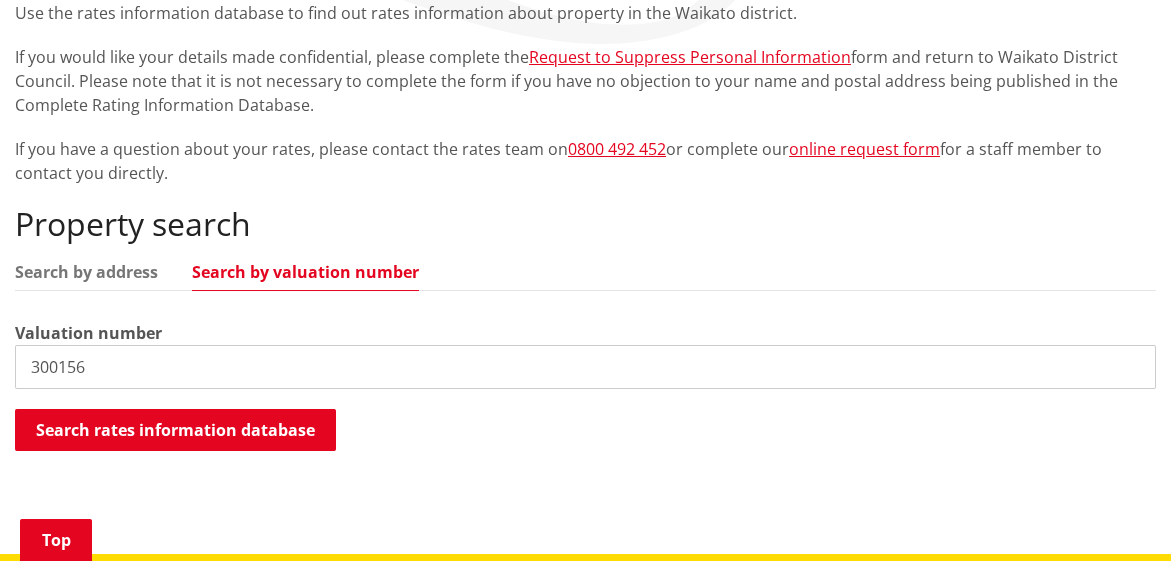 type on "300156" 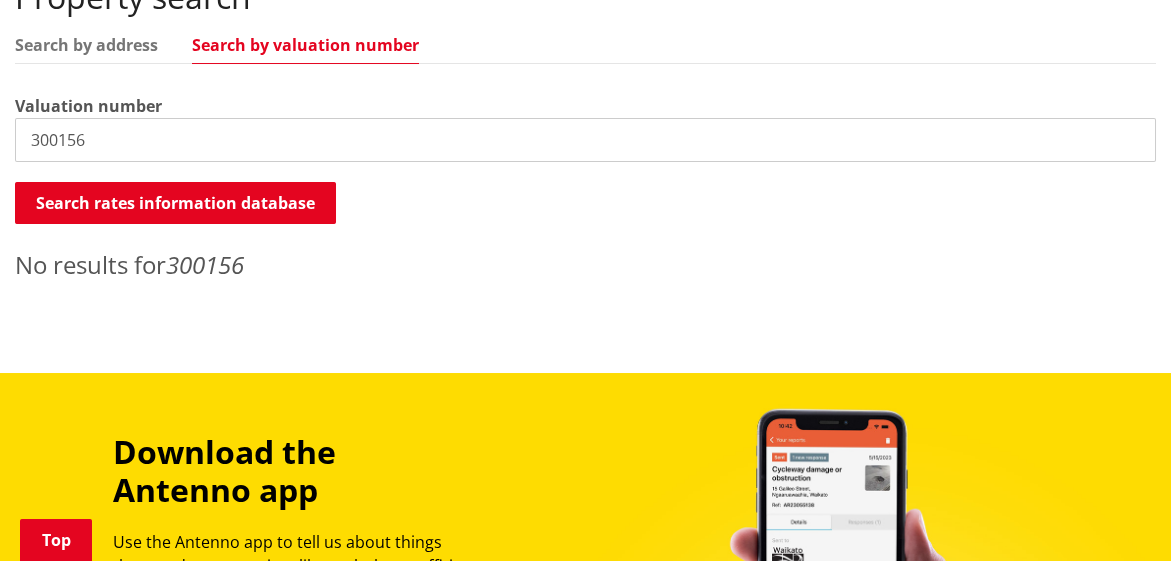 scroll, scrollTop: 645, scrollLeft: 0, axis: vertical 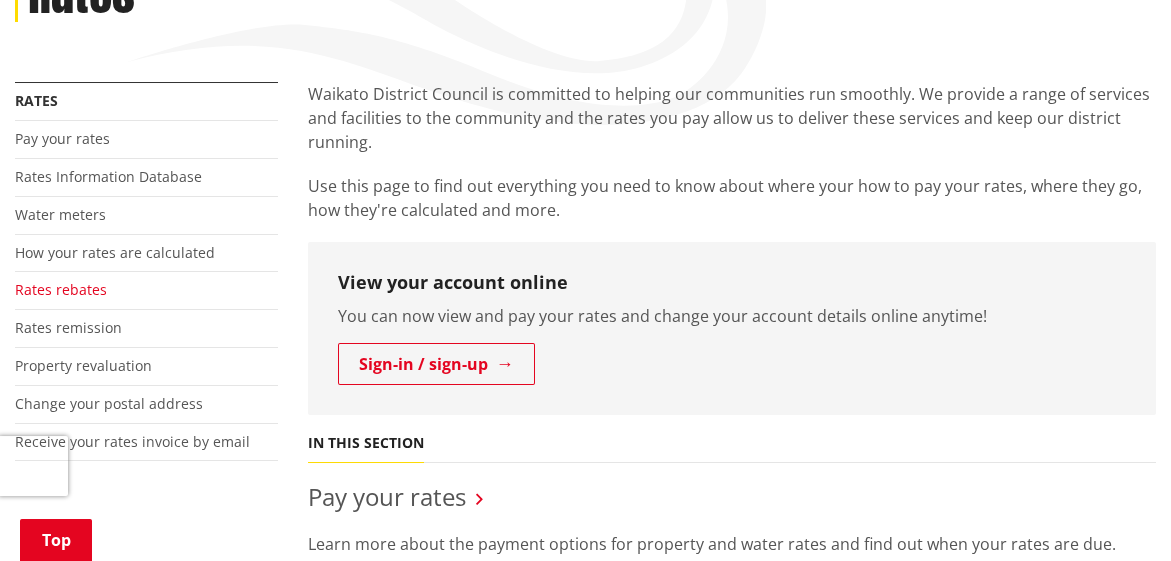 click on "Rates rebates" at bounding box center (61, 289) 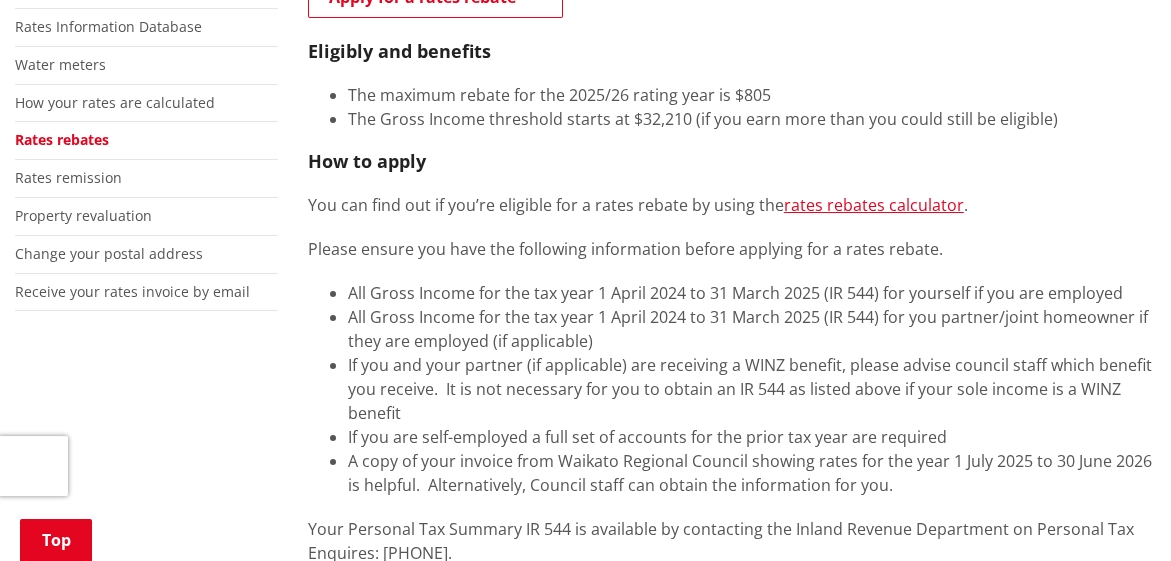 scroll, scrollTop: 322, scrollLeft: 0, axis: vertical 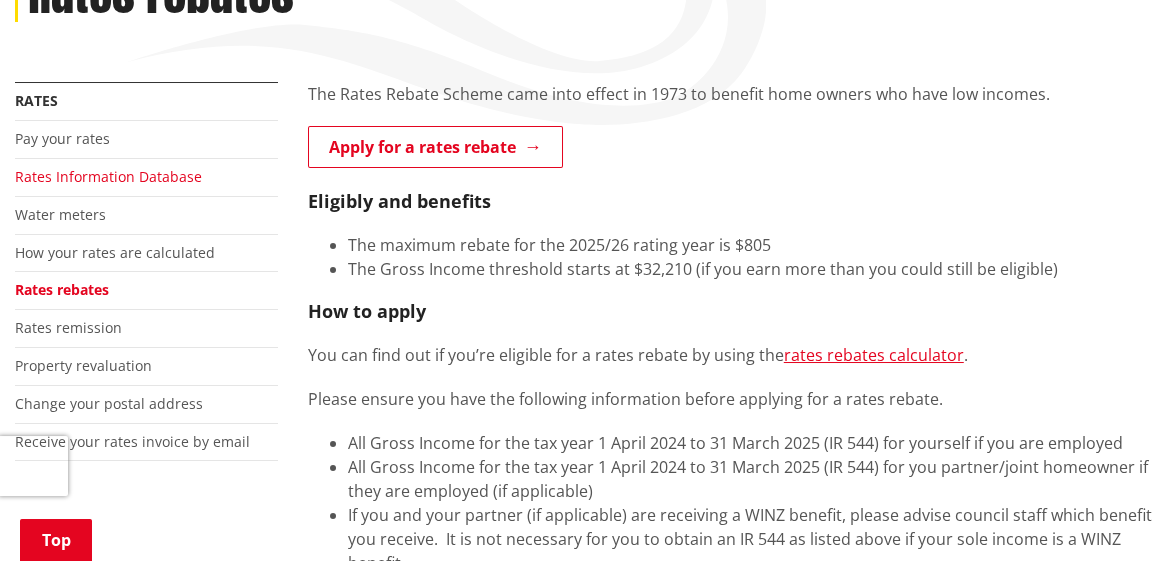click on "Rates Information Database" at bounding box center [108, 176] 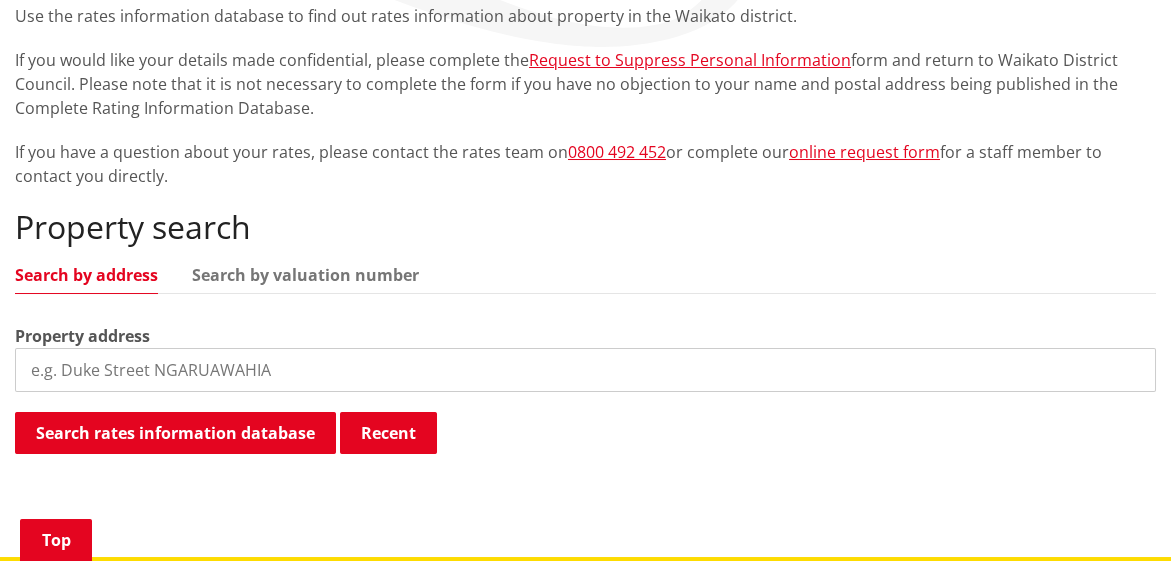 scroll, scrollTop: 403, scrollLeft: 0, axis: vertical 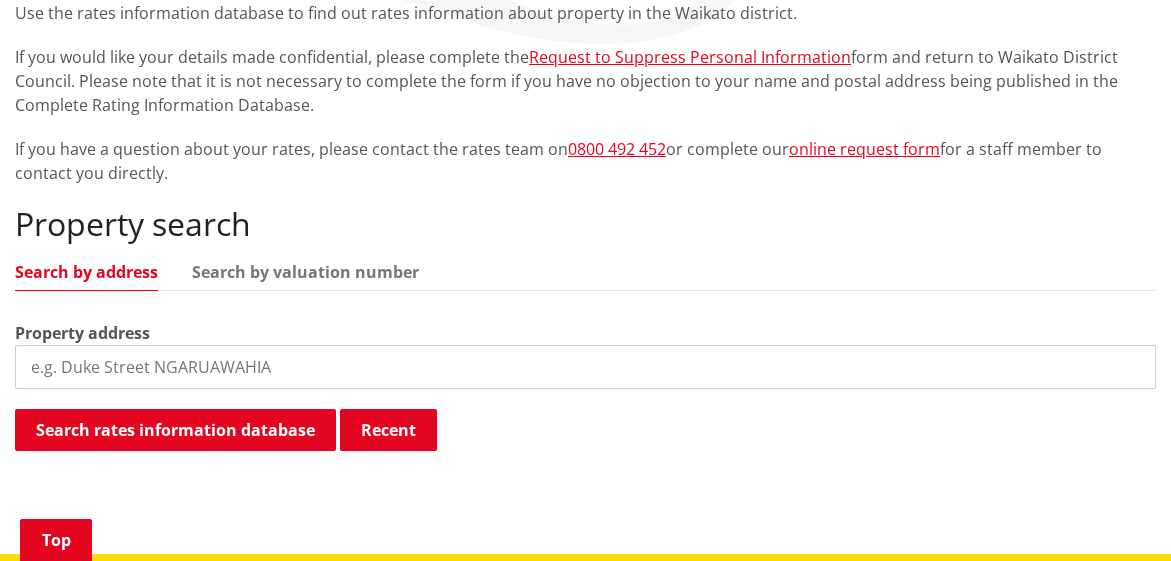 click at bounding box center [585, 367] 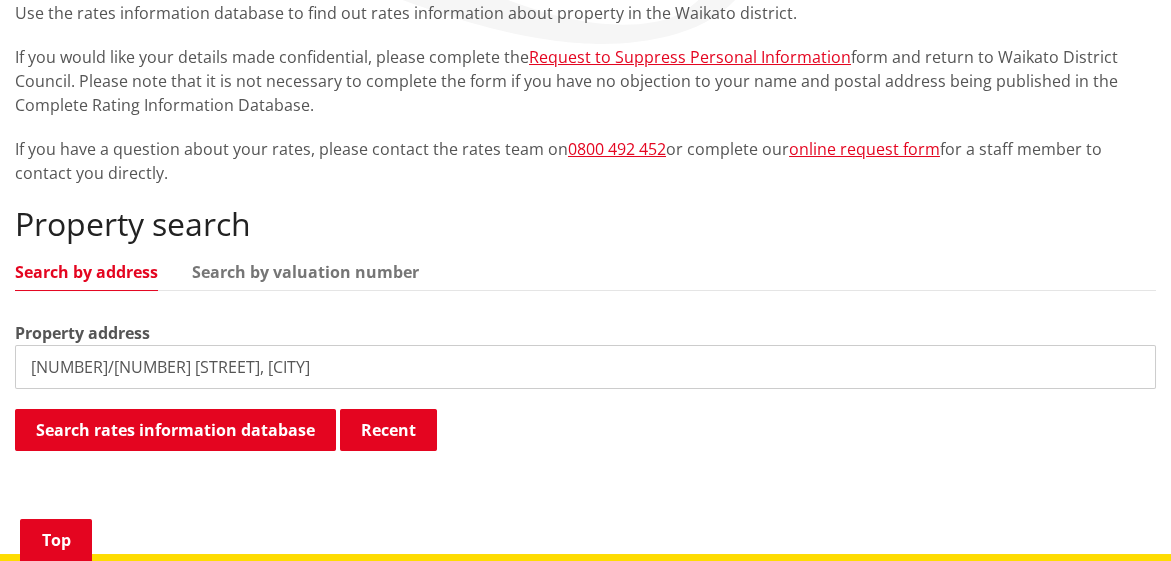 click on "2/8 gibson road ,tuakua" at bounding box center [585, 367] 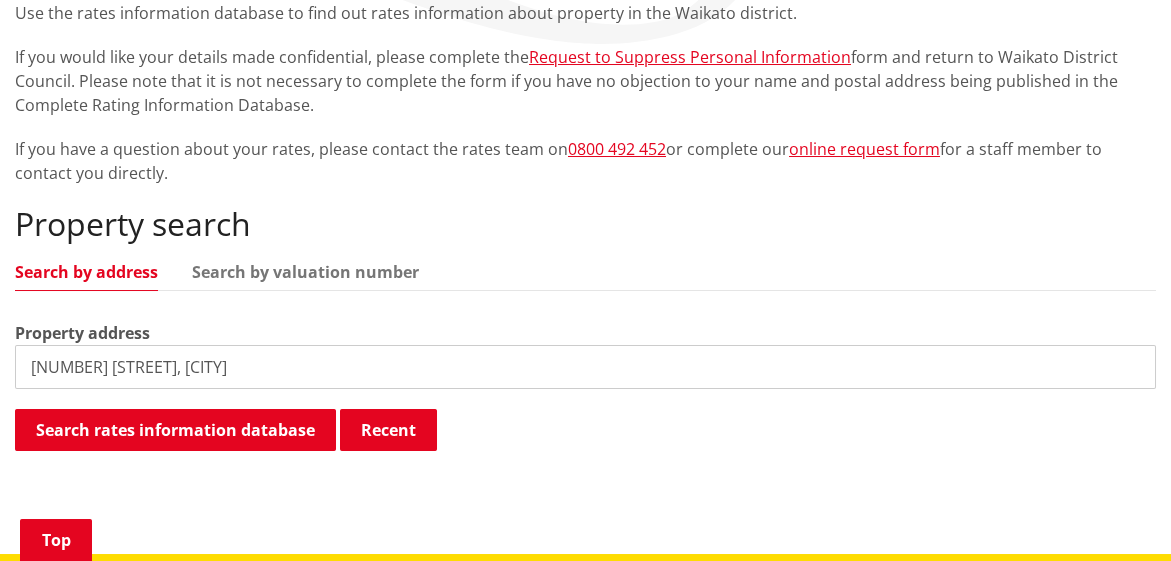 drag, startPoint x: 136, startPoint y: 362, endPoint x: 589, endPoint y: 251, distance: 466.40112 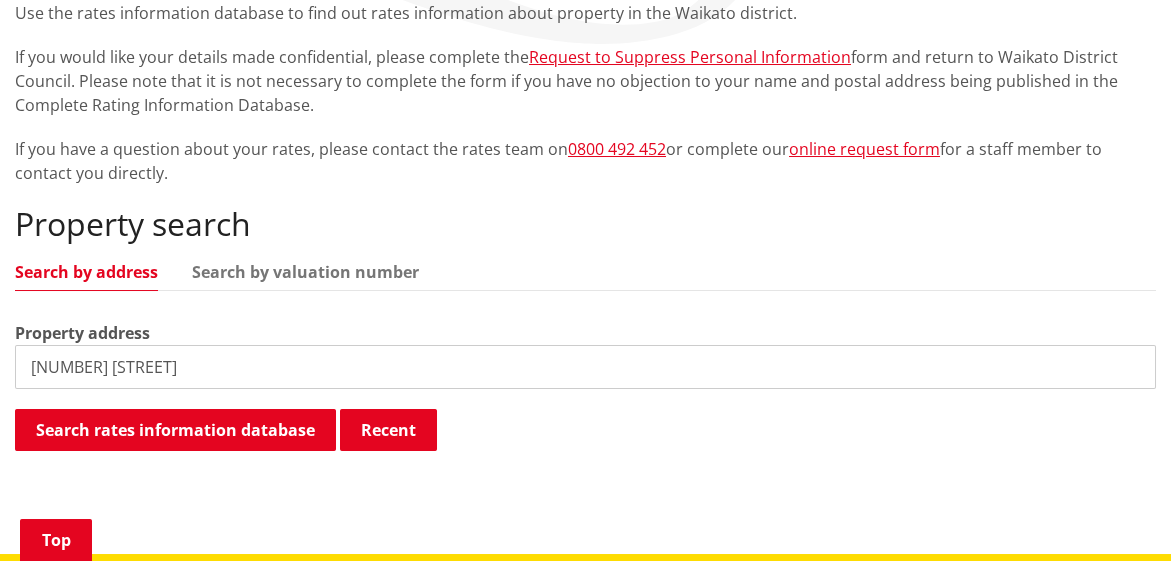 type on "8 gibson road" 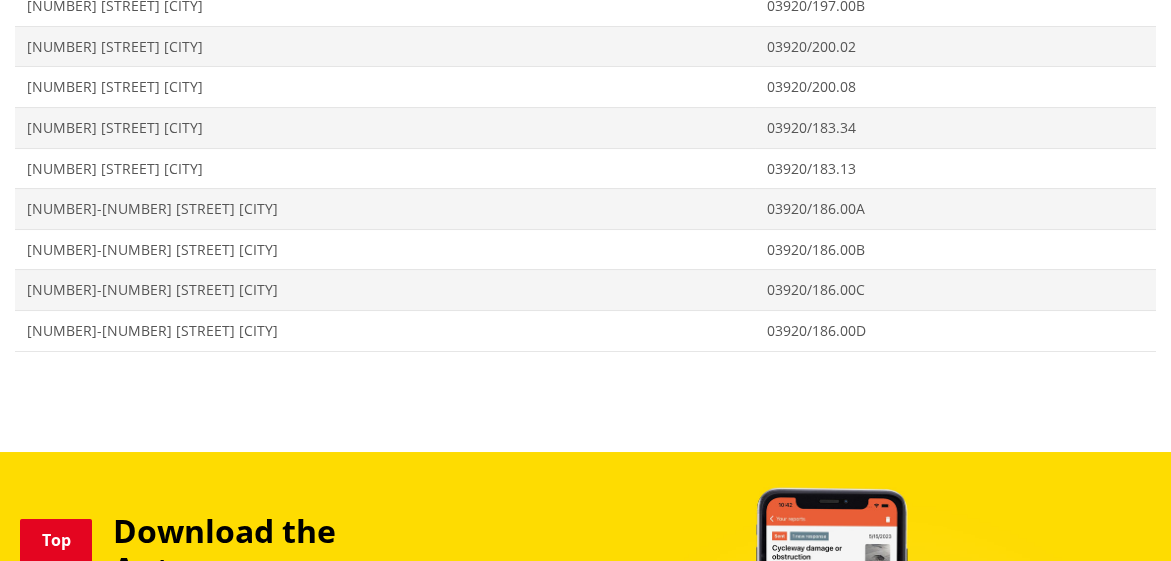scroll, scrollTop: 1129, scrollLeft: 0, axis: vertical 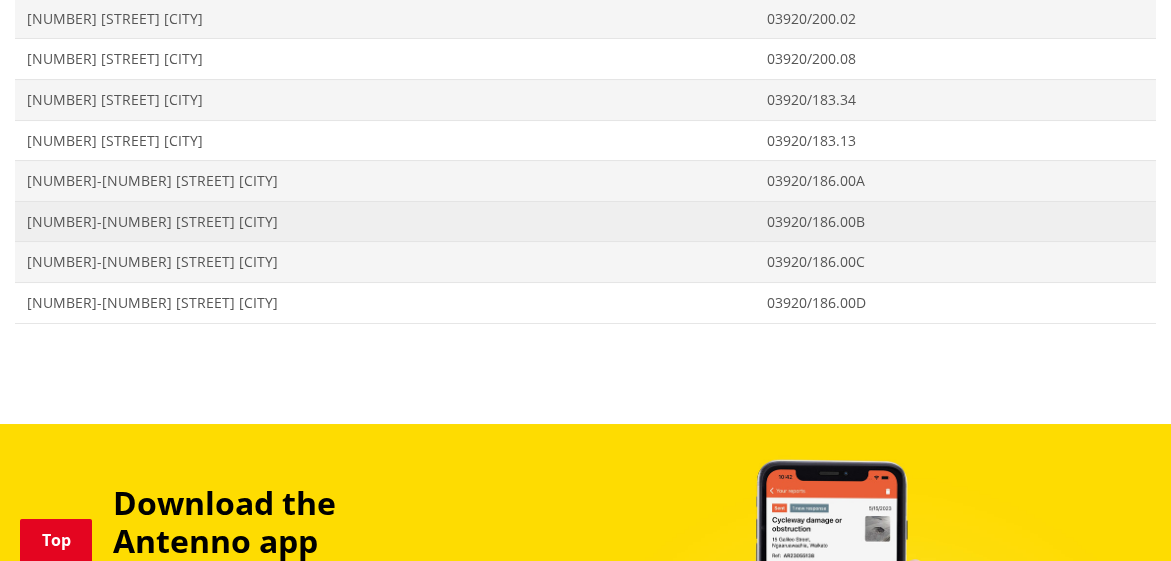 click on "2-8 Gibson Road TUAKAU" at bounding box center (385, 222) 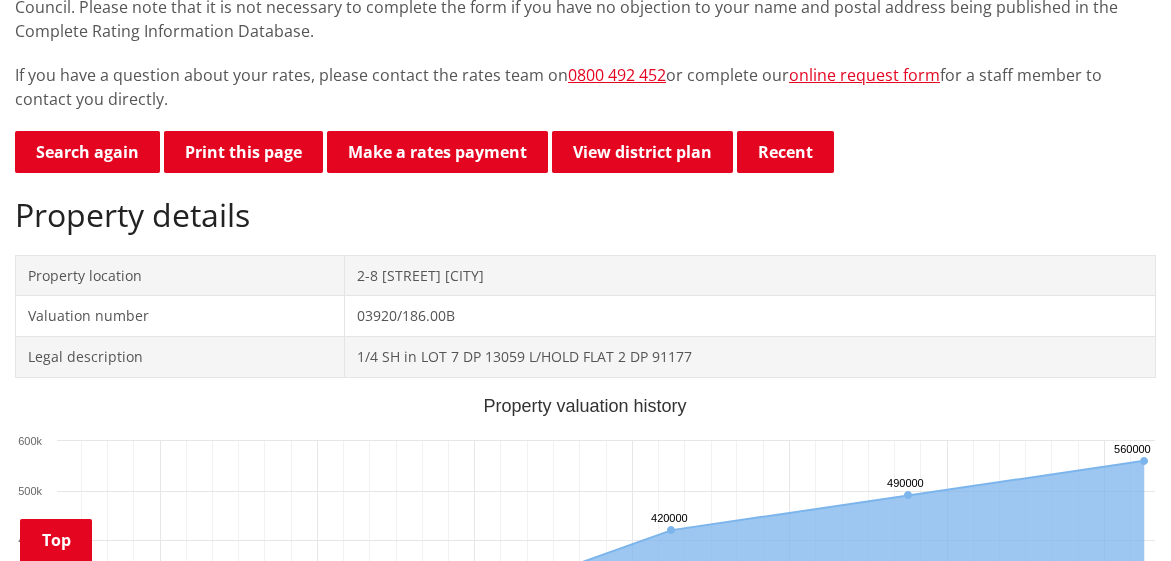 scroll, scrollTop: 403, scrollLeft: 0, axis: vertical 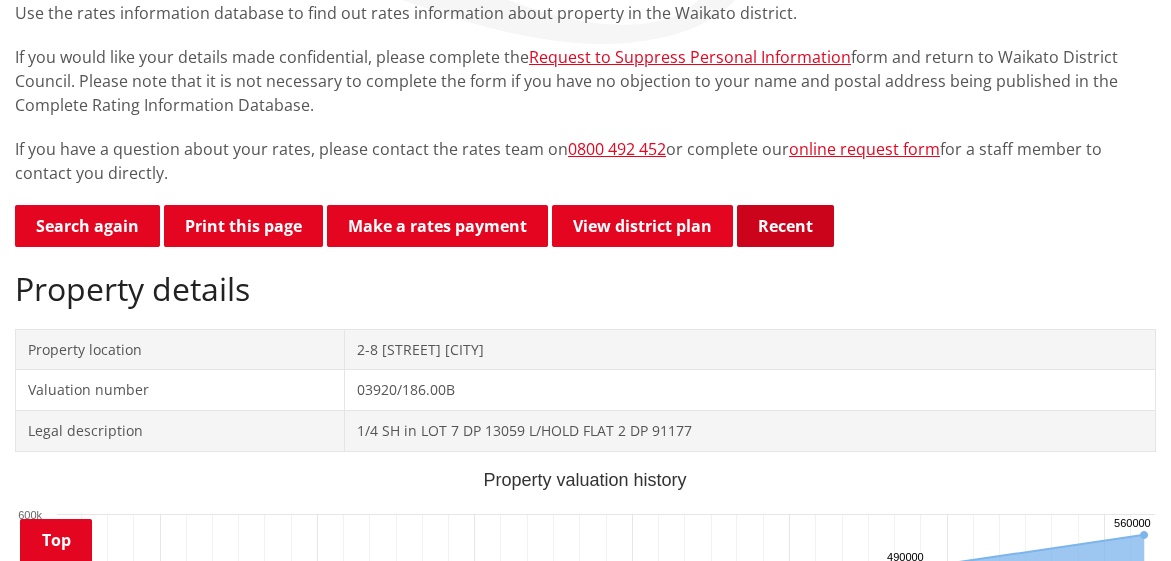 click on "Recent" at bounding box center (785, 226) 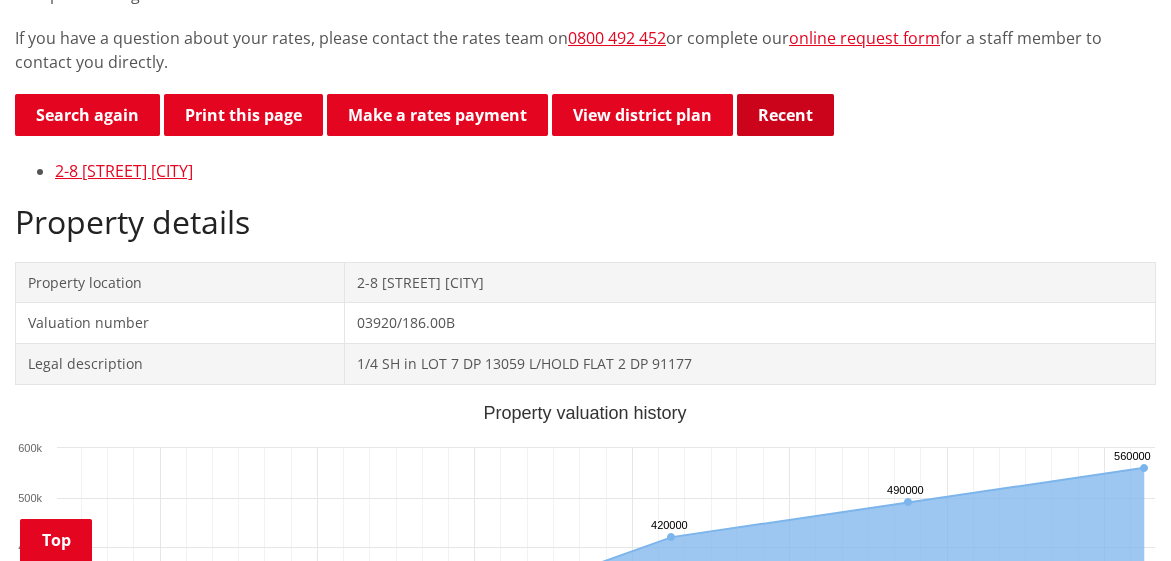 scroll, scrollTop: 322, scrollLeft: 0, axis: vertical 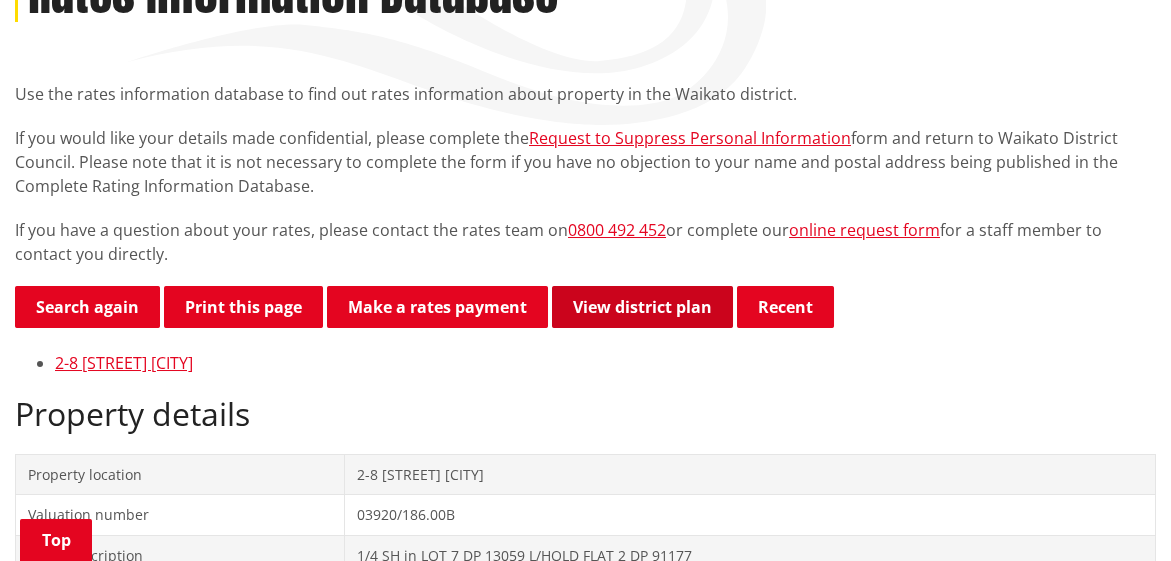 click on "View district plan" at bounding box center [642, 307] 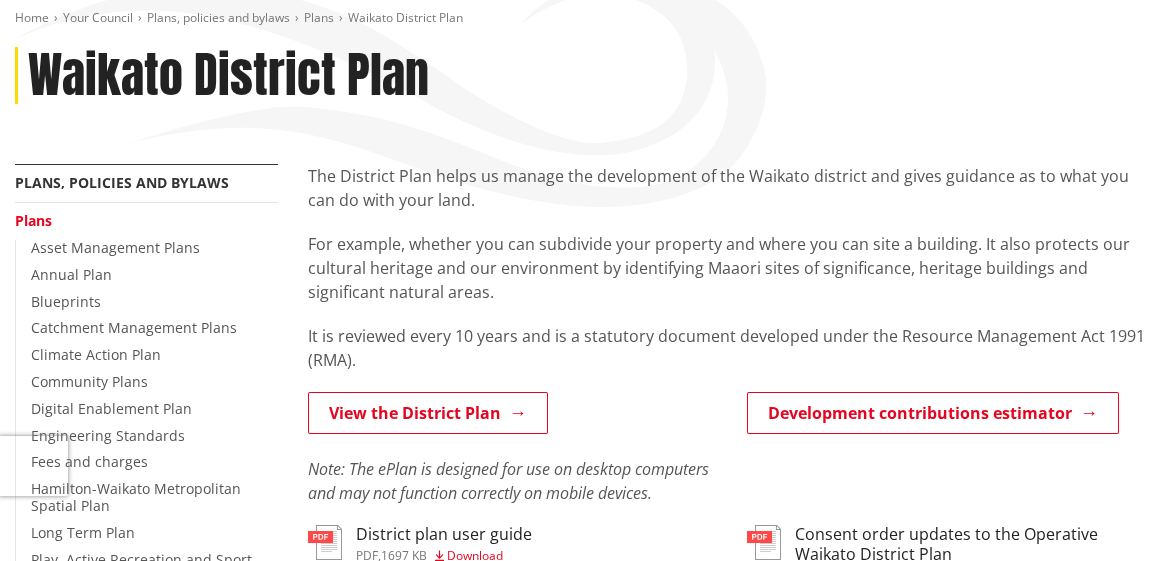 scroll, scrollTop: 241, scrollLeft: 0, axis: vertical 